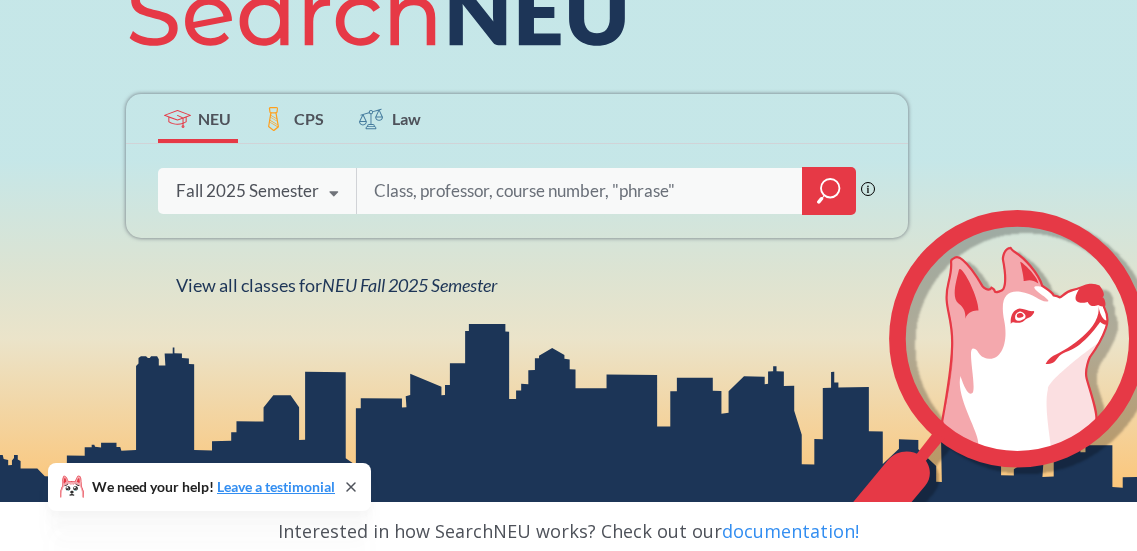 scroll, scrollTop: 310, scrollLeft: 0, axis: vertical 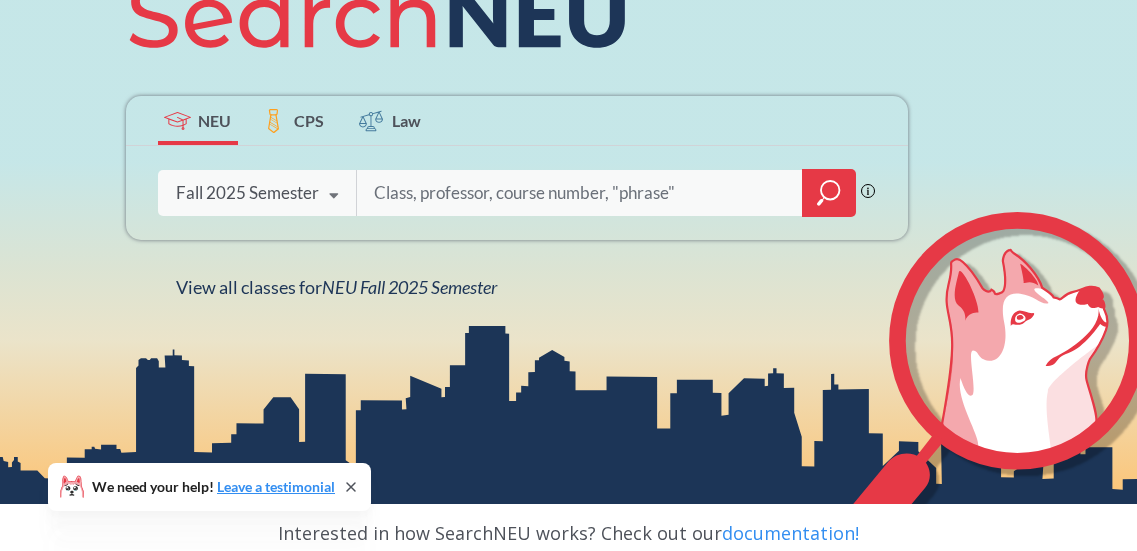 click 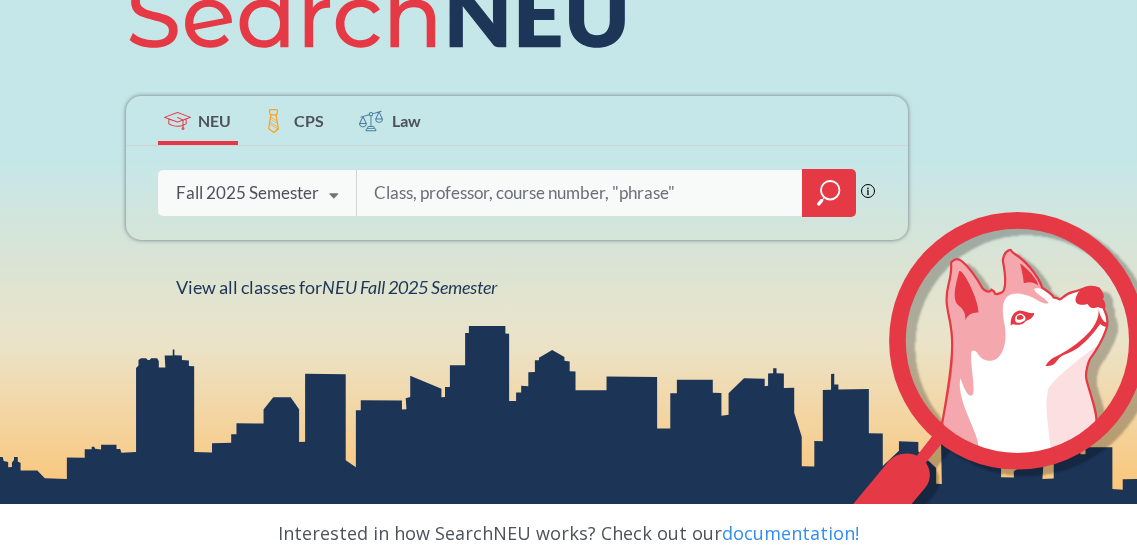 click at bounding box center (580, 193) 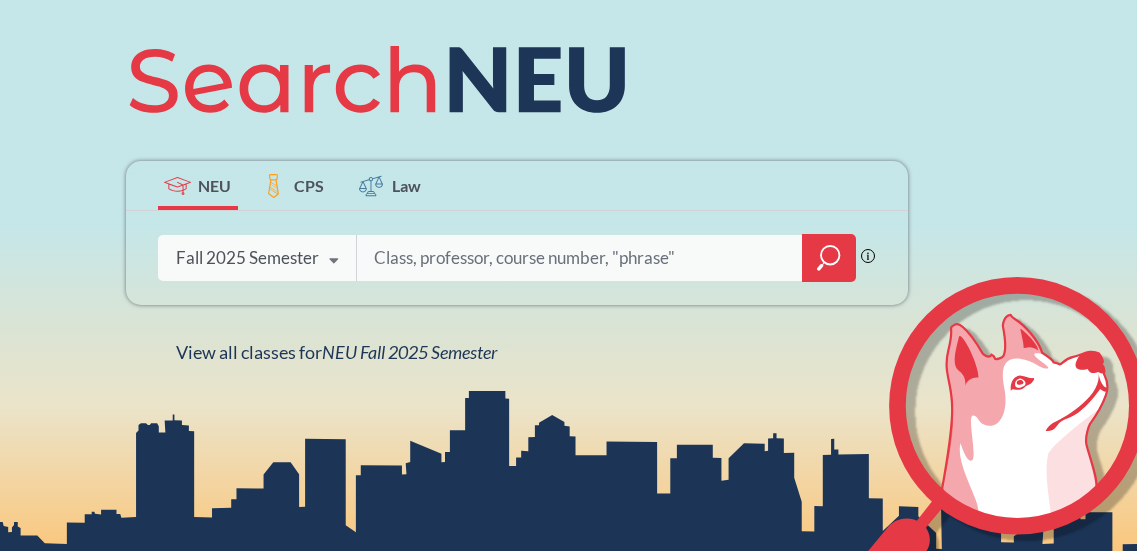 scroll, scrollTop: 50, scrollLeft: 0, axis: vertical 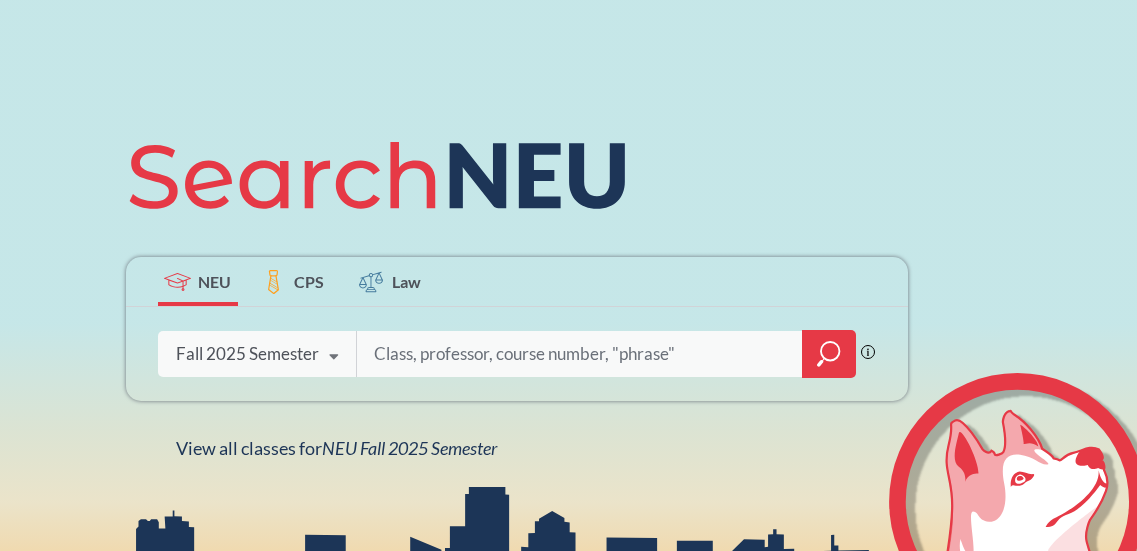 click at bounding box center (580, 354) 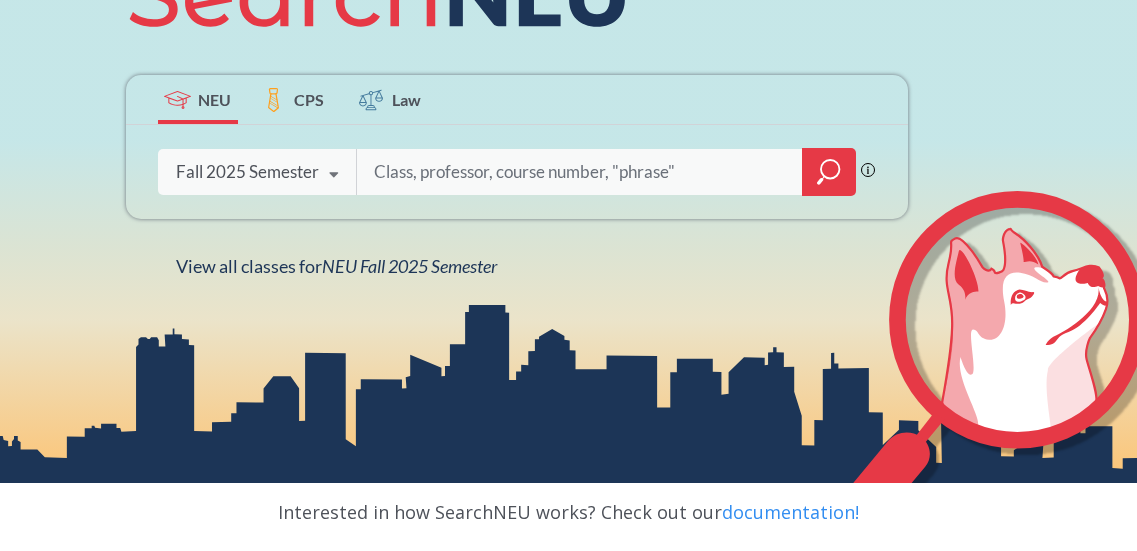 scroll, scrollTop: 332, scrollLeft: 0, axis: vertical 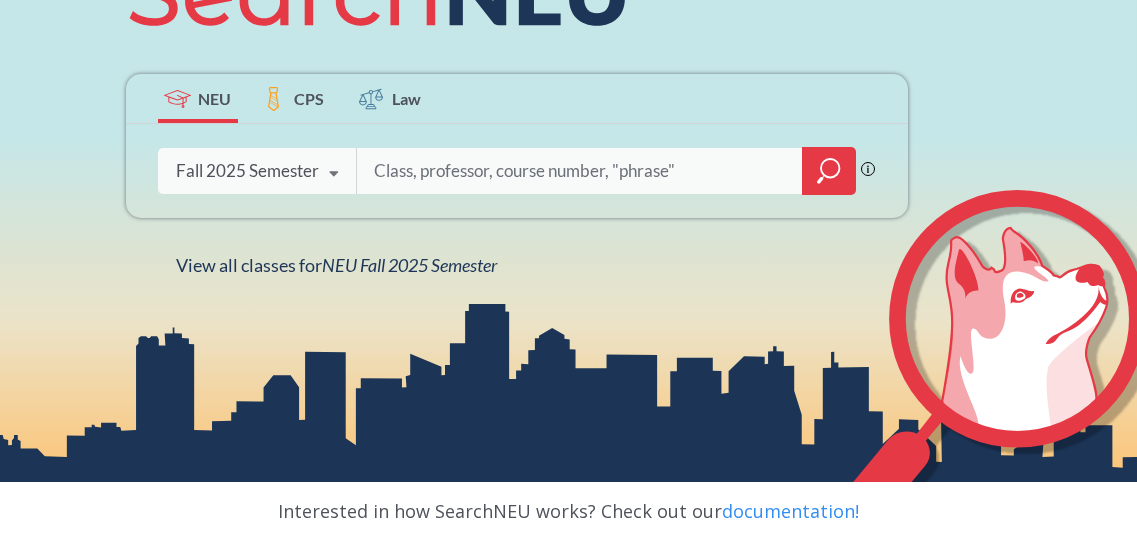 click at bounding box center (580, 171) 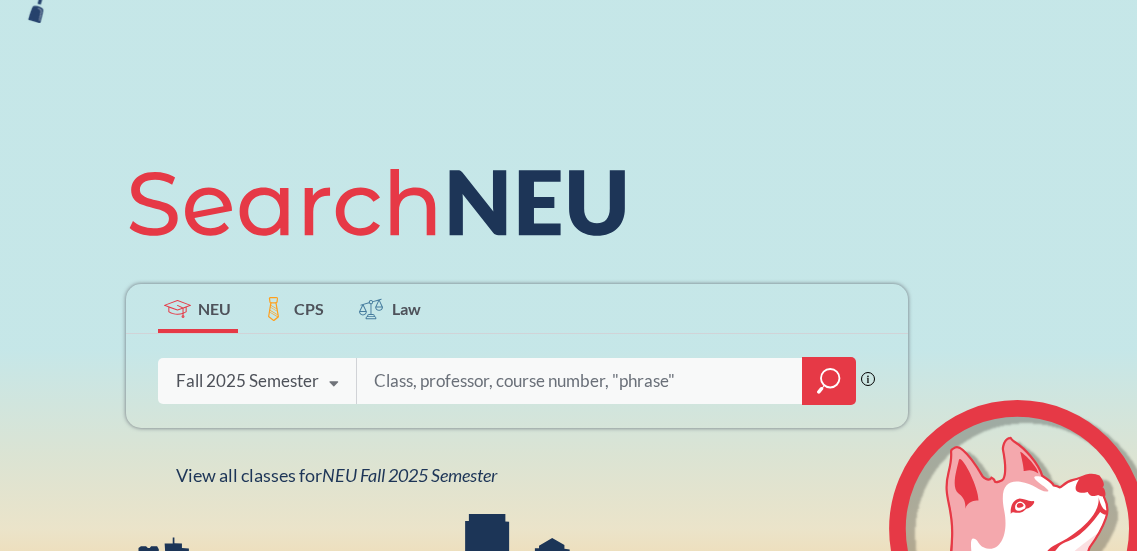 scroll, scrollTop: 52, scrollLeft: 0, axis: vertical 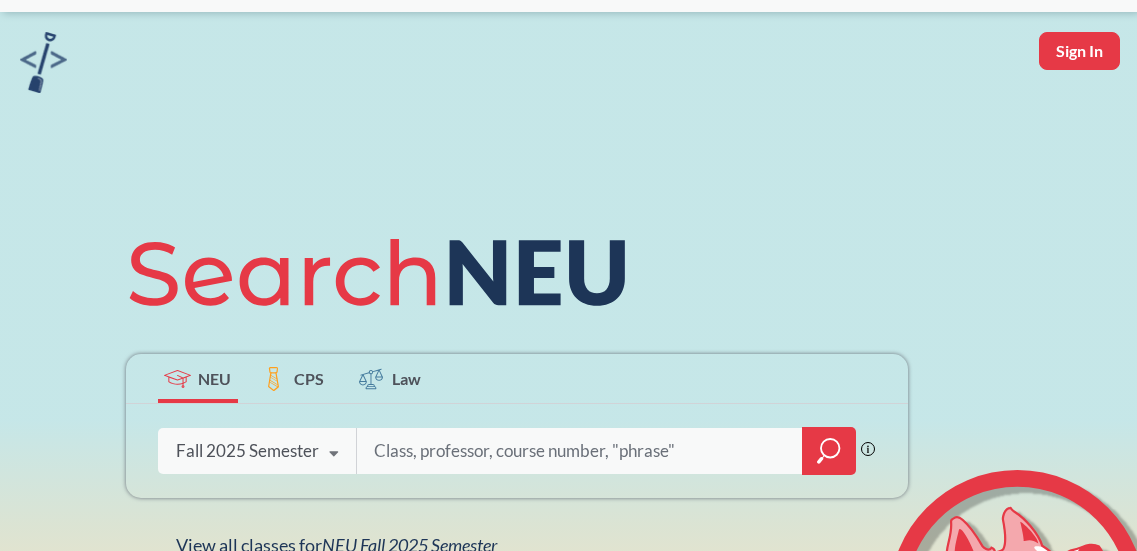 click at bounding box center (580, 451) 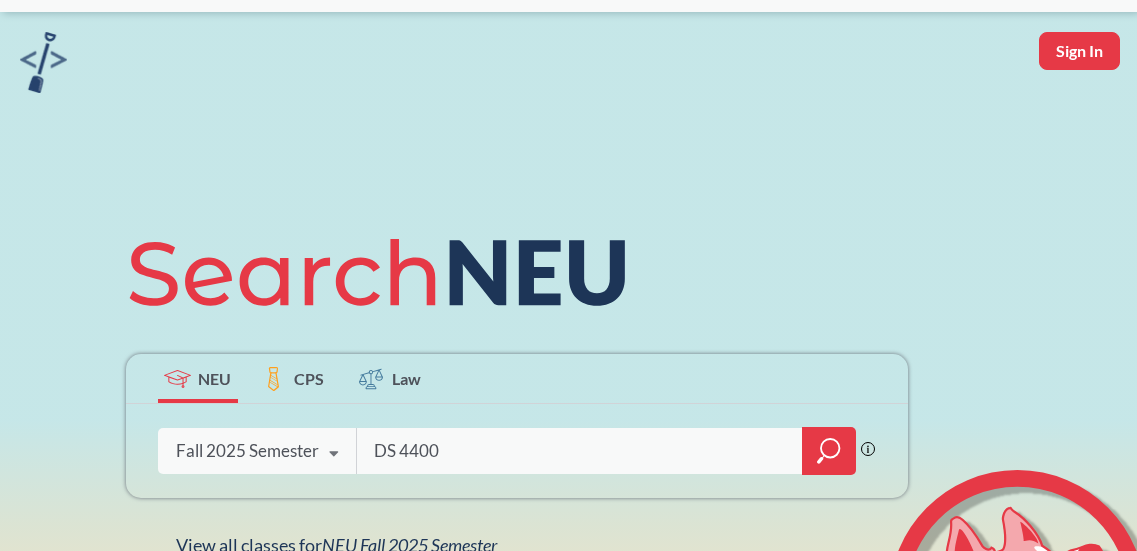 type on "DS 4400" 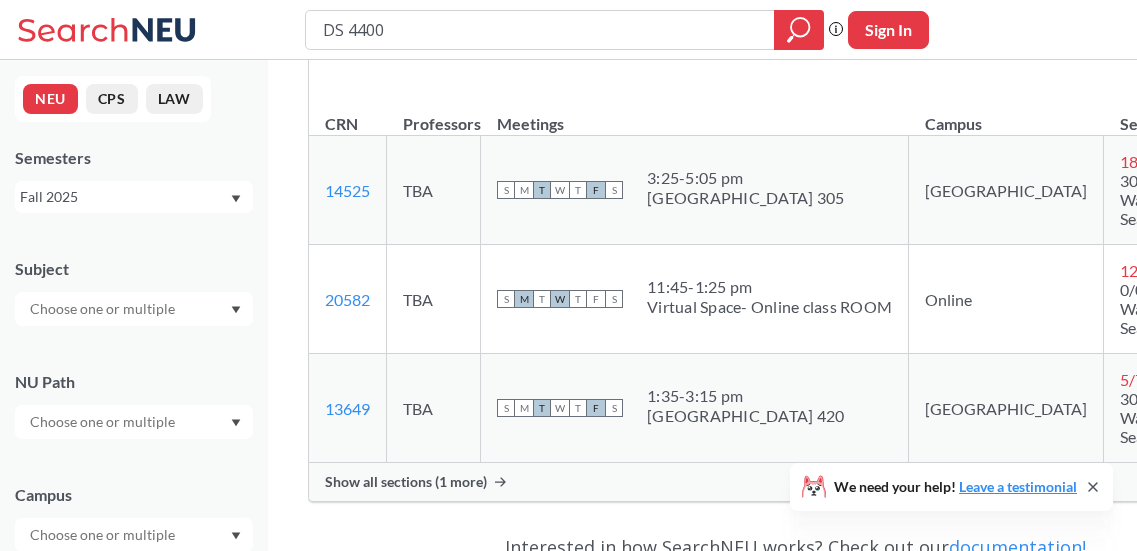 scroll, scrollTop: 377, scrollLeft: 0, axis: vertical 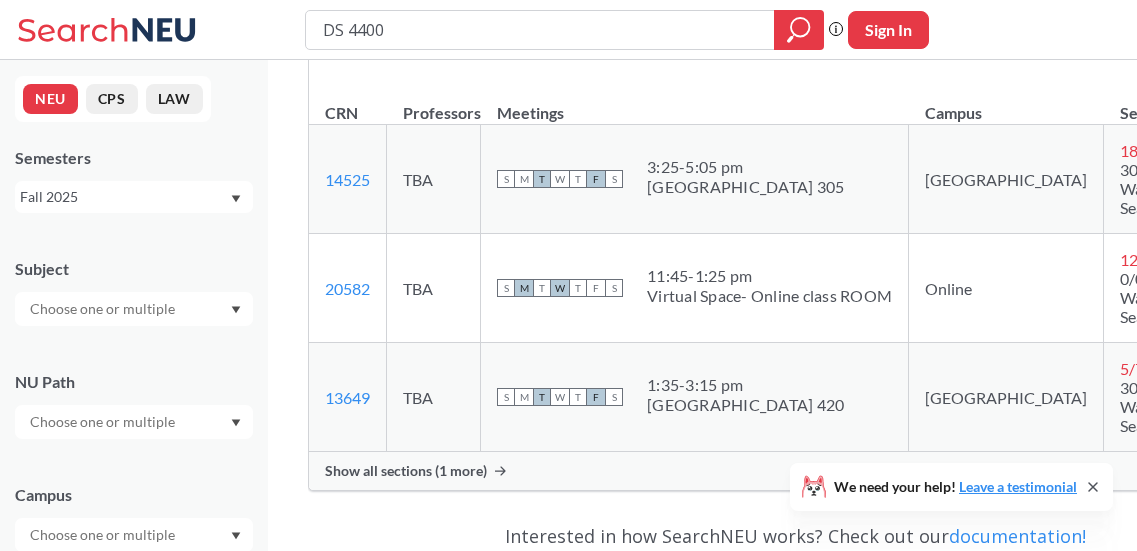 click 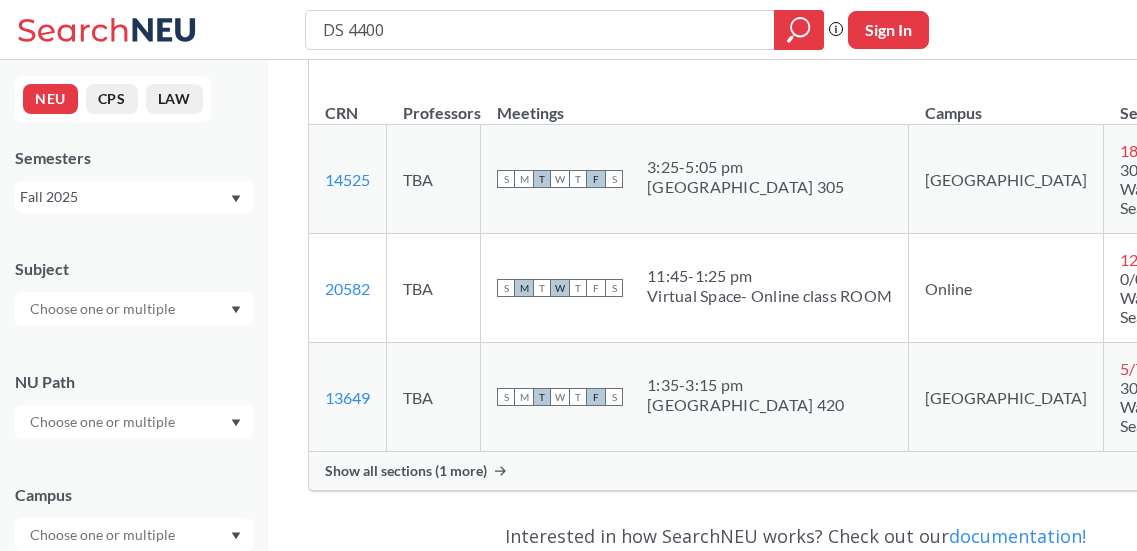 drag, startPoint x: 648, startPoint y: 183, endPoint x: 784, endPoint y: 216, distance: 139.94641 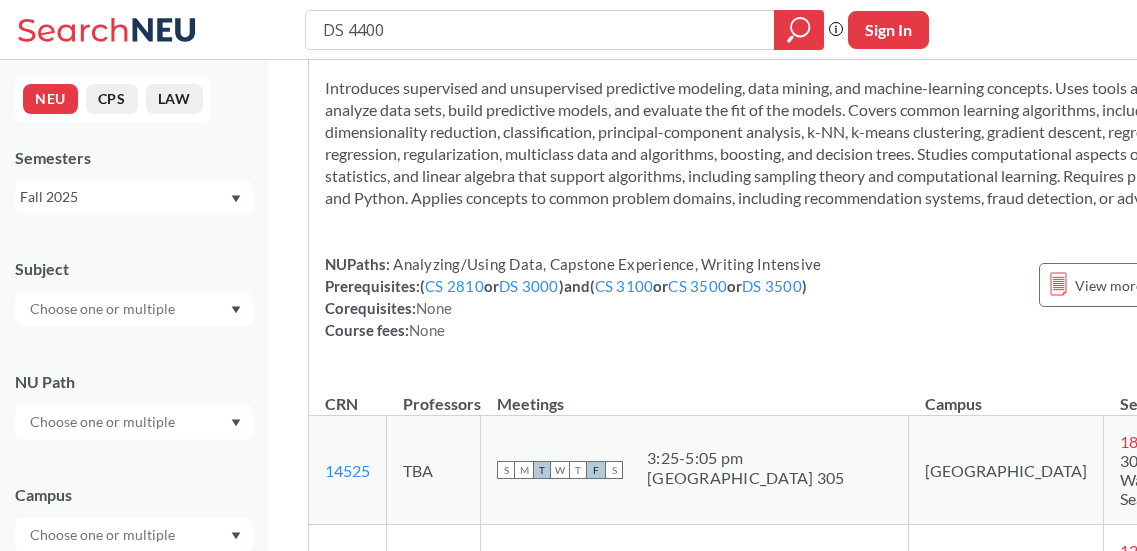 scroll, scrollTop: 0, scrollLeft: 0, axis: both 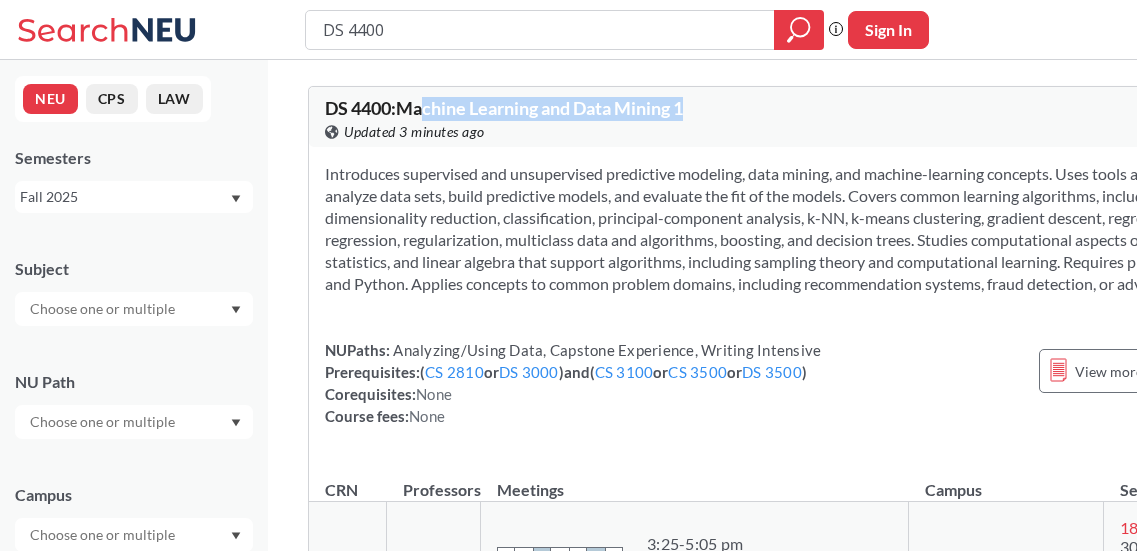 drag, startPoint x: 426, startPoint y: 117, endPoint x: 716, endPoint y: 114, distance: 290.0155 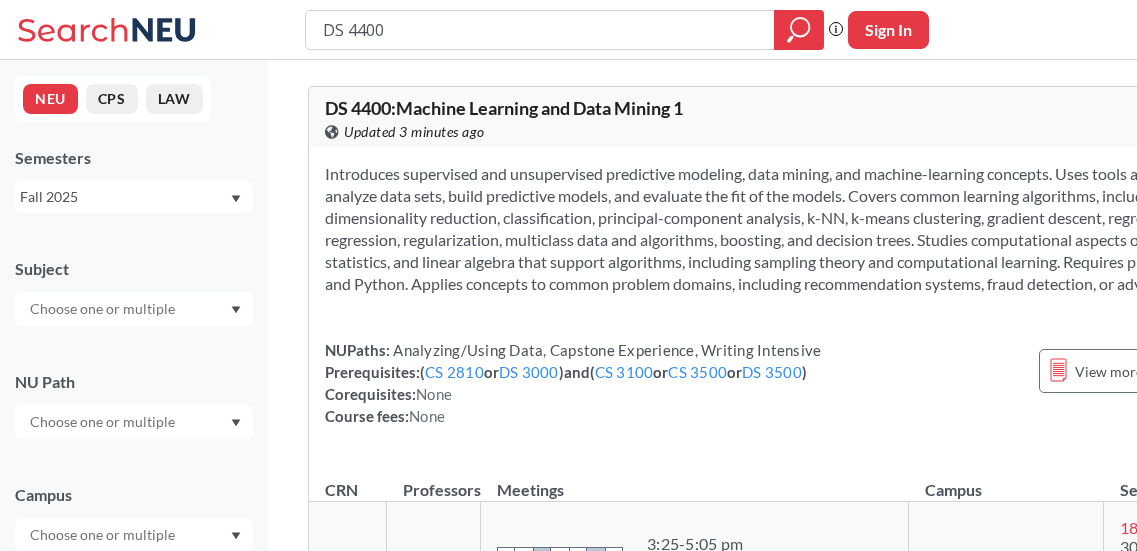 click on "Introduces supervised and unsupervised predictive modeling, data mining, and machine-learning concepts. Uses tools and libraries to analyze data sets, build predictive models, and evaluate the fit of the models. Covers common learning algorithms, including dimensionality reduction, classification, principal-component analysis, k-NN, k-means clustering, gradient descent, regression, logistic regression, regularization, multiclass data and algorithms, boosting, and decision trees. Studies computational aspects of probability, statistics, and linear algebra that support algorithms, including sampling theory and computational learning. Requires programming in R and Python. Applies concepts to common problem domains, including recommendation systems, fraud detection, or advertising." at bounding box center [796, 229] 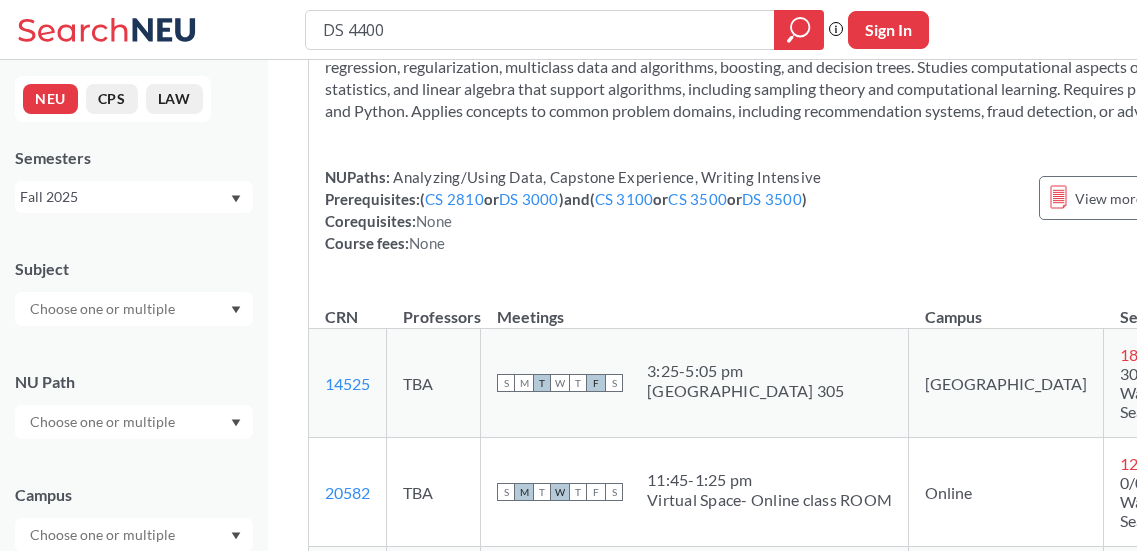 scroll, scrollTop: 175, scrollLeft: 0, axis: vertical 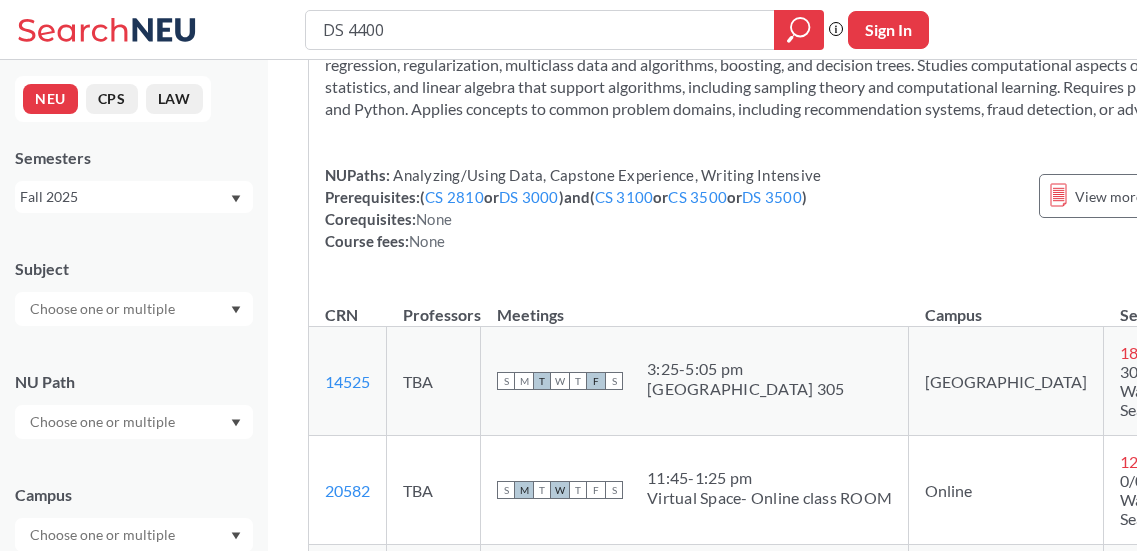 drag, startPoint x: 642, startPoint y: 399, endPoint x: 770, endPoint y: 438, distance: 133.80957 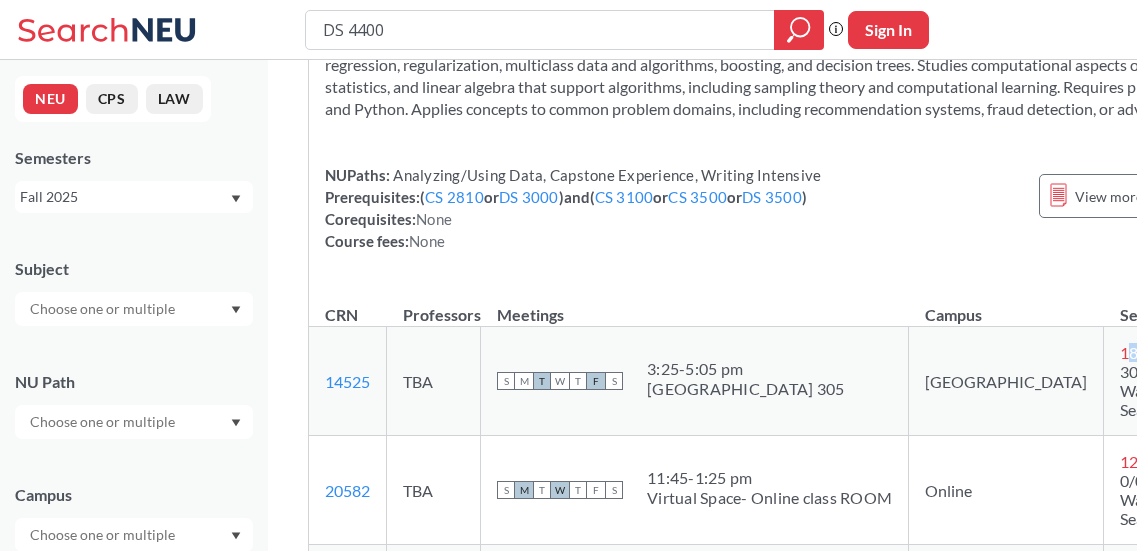 drag, startPoint x: 1022, startPoint y: 374, endPoint x: 1070, endPoint y: 375, distance: 48.010414 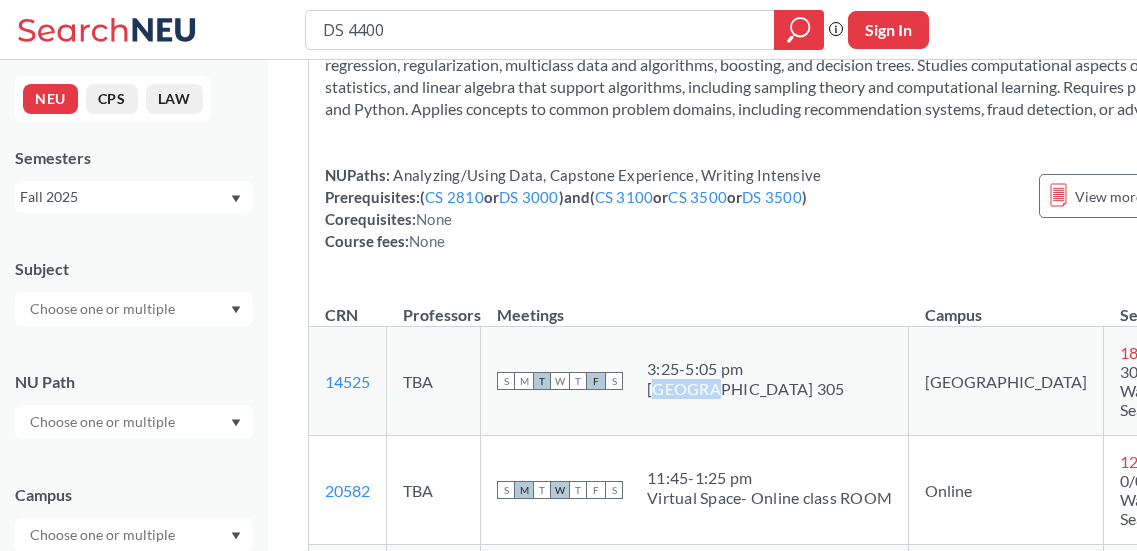 drag, startPoint x: 655, startPoint y: 411, endPoint x: 699, endPoint y: 414, distance: 44.102154 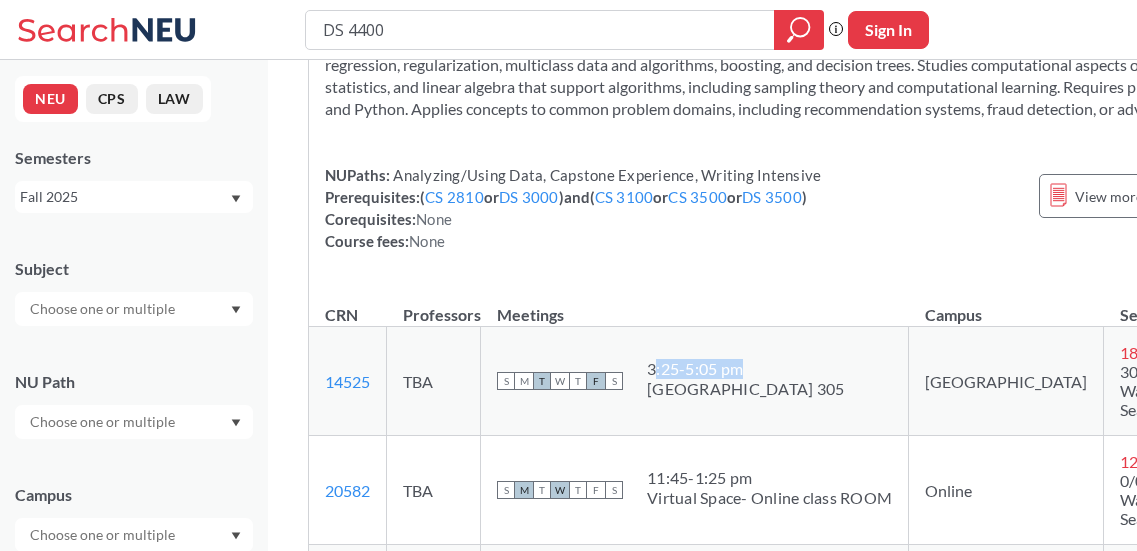 drag, startPoint x: 654, startPoint y: 389, endPoint x: 750, endPoint y: 392, distance: 96.04687 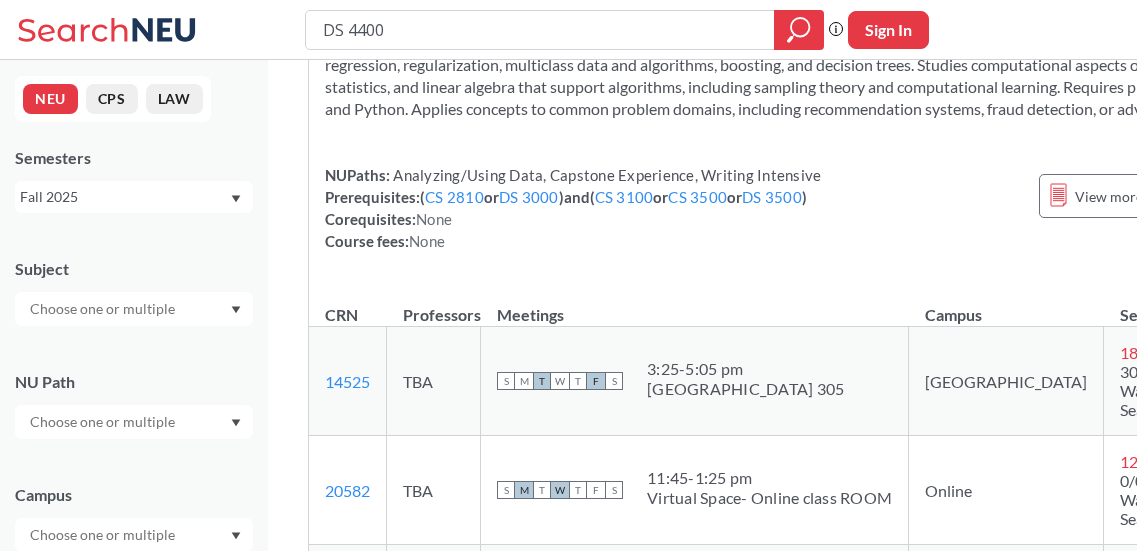click on "30/30 Waitlist Seats" at bounding box center (1147, 390) 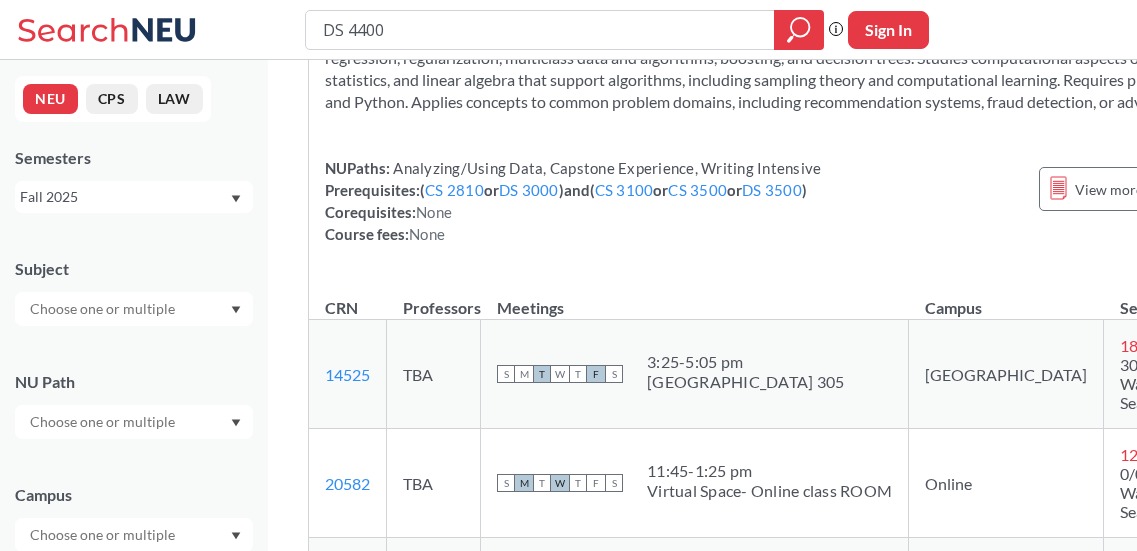 scroll, scrollTop: 188, scrollLeft: 0, axis: vertical 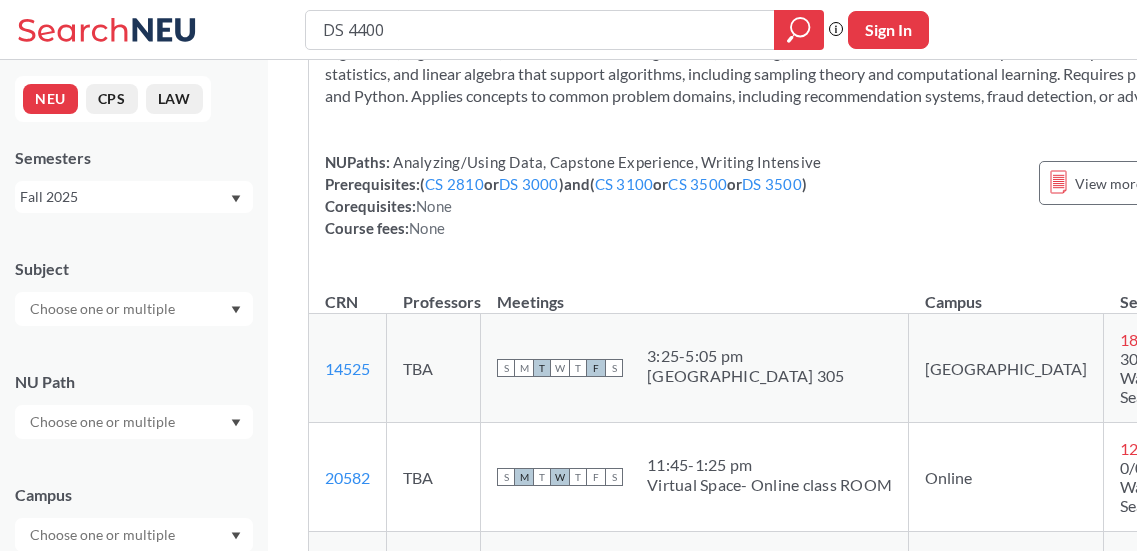 click on "18 / 112 30/30 Waitlist Seats" at bounding box center [1147, 368] 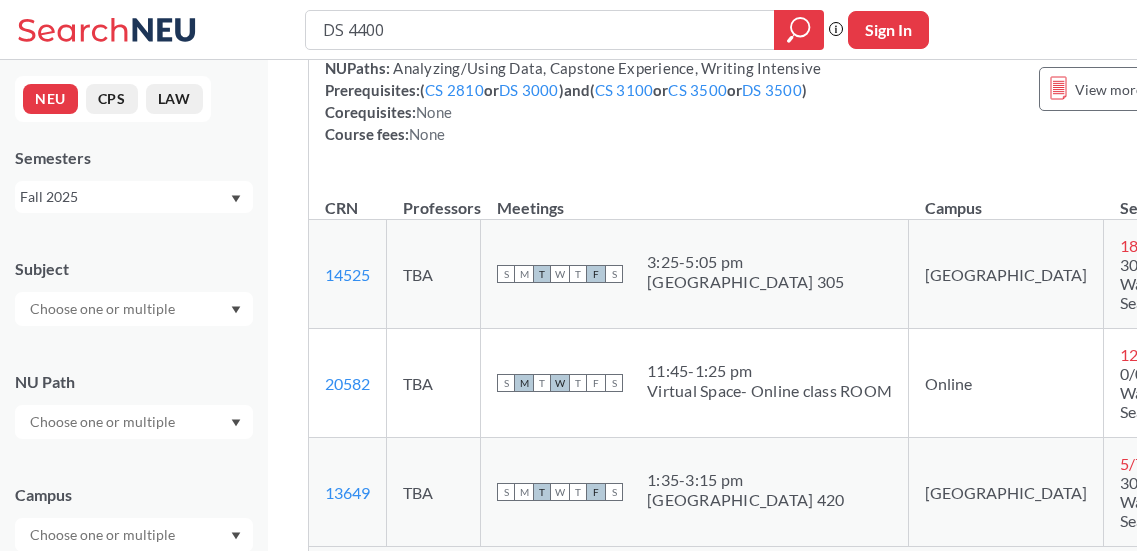 scroll, scrollTop: 297, scrollLeft: 0, axis: vertical 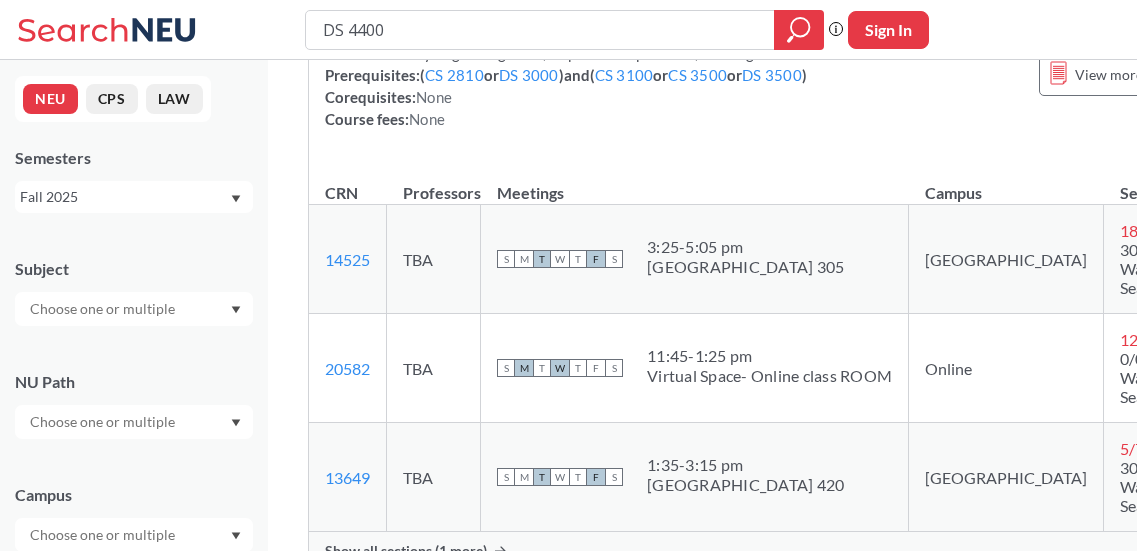 drag, startPoint x: 1063, startPoint y: 241, endPoint x: 1034, endPoint y: 245, distance: 29.274563 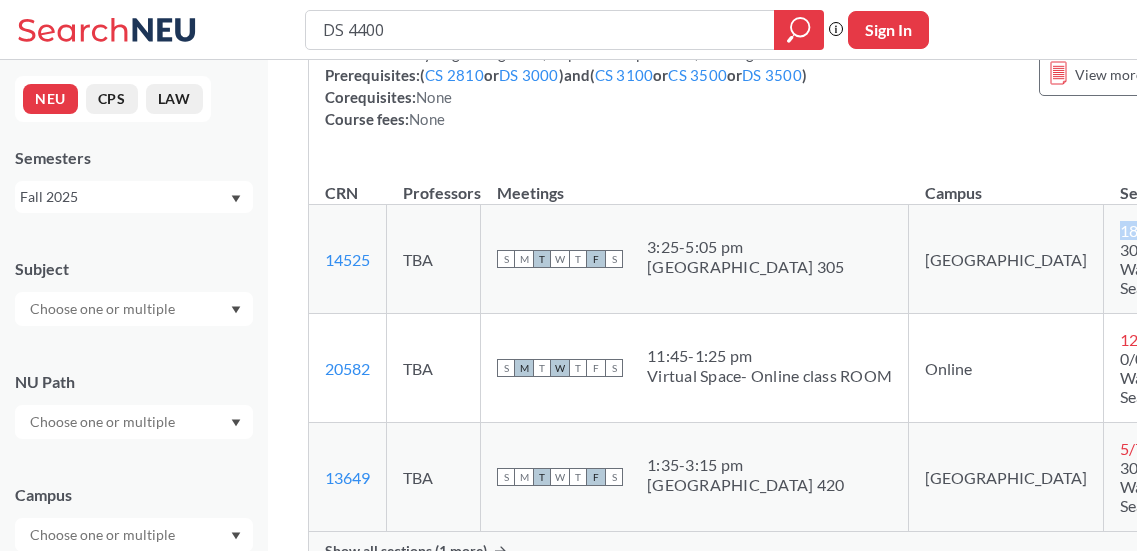 drag, startPoint x: 1025, startPoint y: 249, endPoint x: 1009, endPoint y: 246, distance: 16.27882 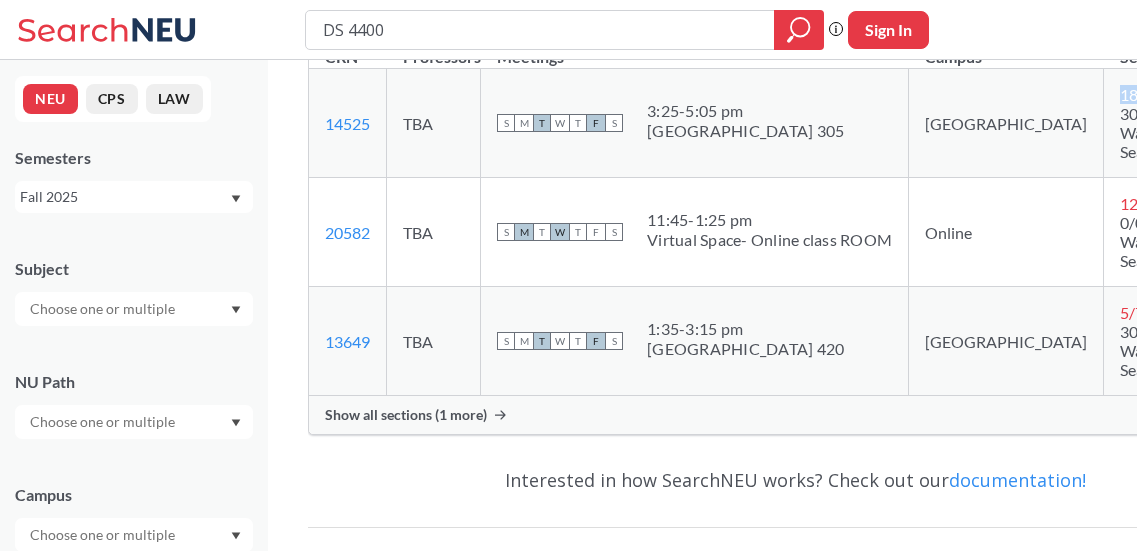 click on "S M T W T F S 1:35 - 3:15 pm [GEOGRAPHIC_DATA] 420" at bounding box center [695, 341] 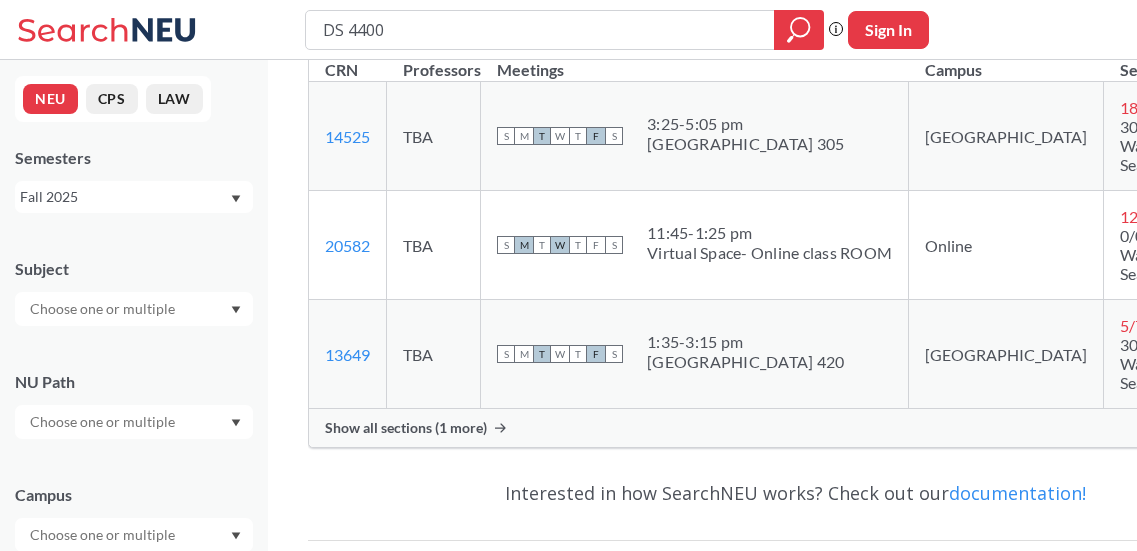 scroll, scrollTop: 419, scrollLeft: 0, axis: vertical 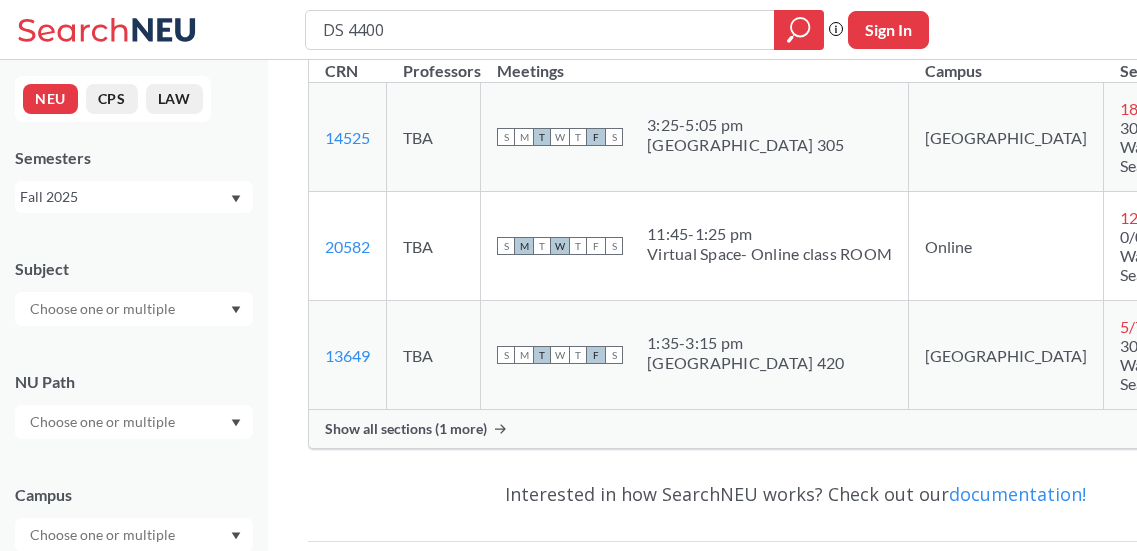 click on "30/30 Waitlist Seats" at bounding box center [1147, 146] 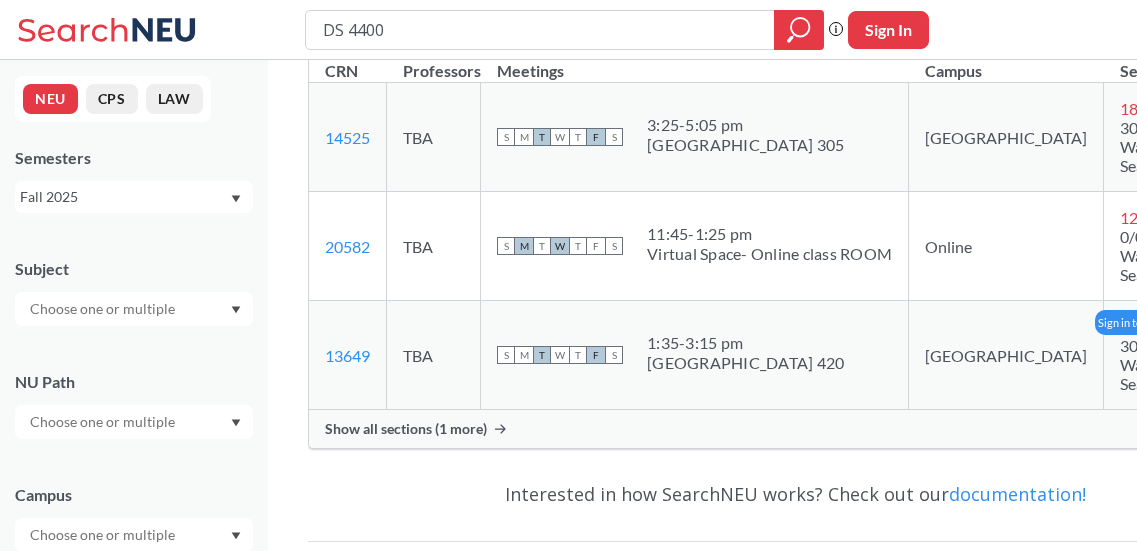 click at bounding box center (1226, 355) 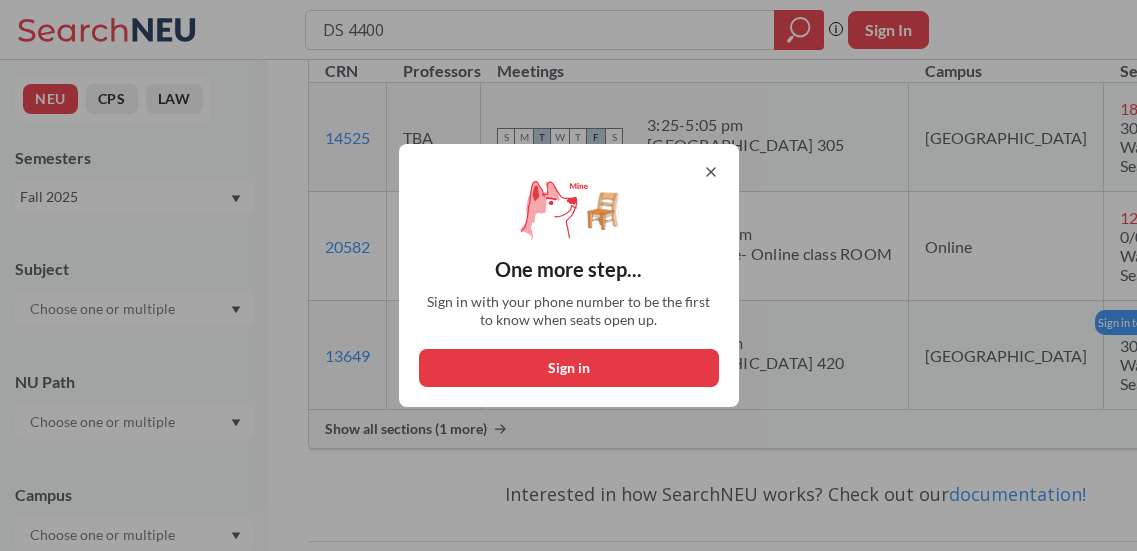 click 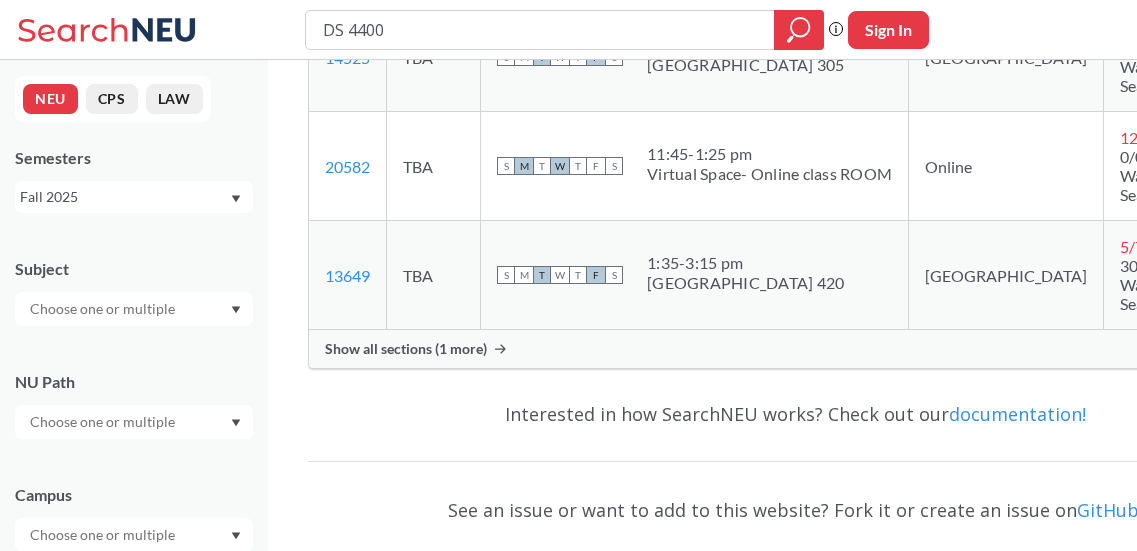 scroll, scrollTop: 510, scrollLeft: 0, axis: vertical 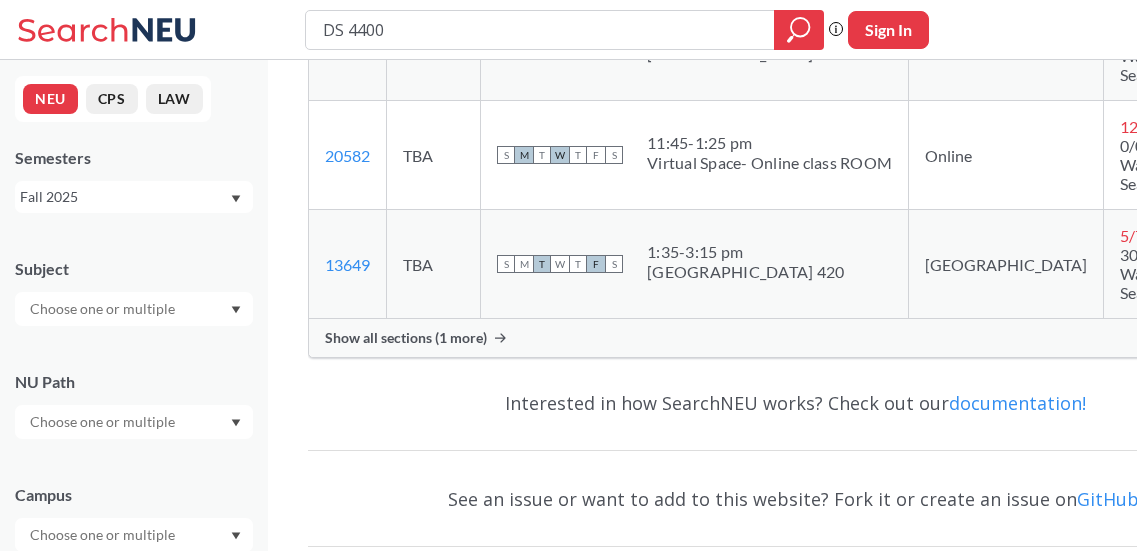 click on "Show all sections (1 more)" at bounding box center (406, 338) 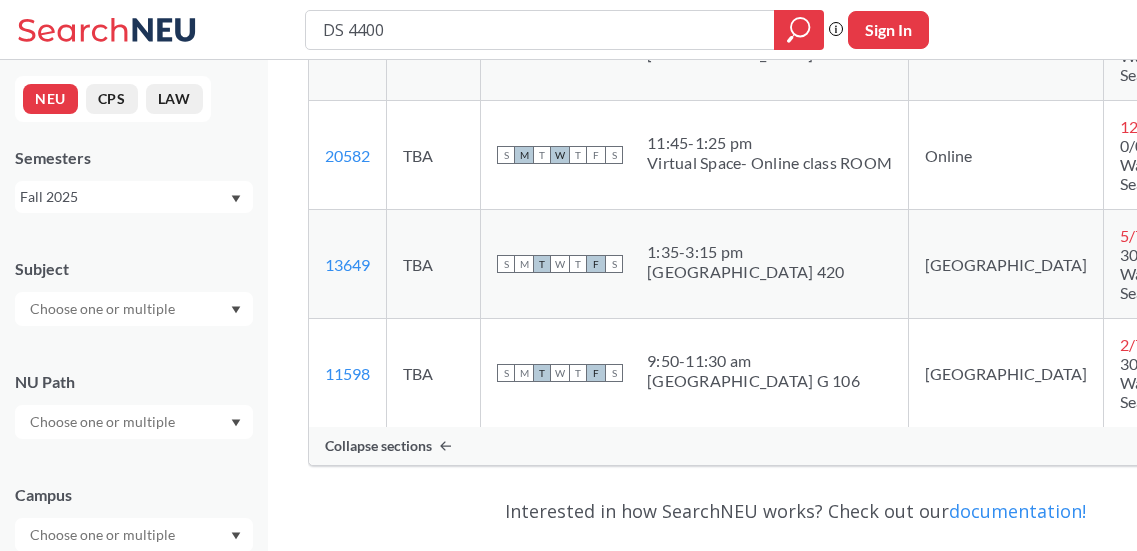 click on "S M T W T F S" at bounding box center [560, 373] 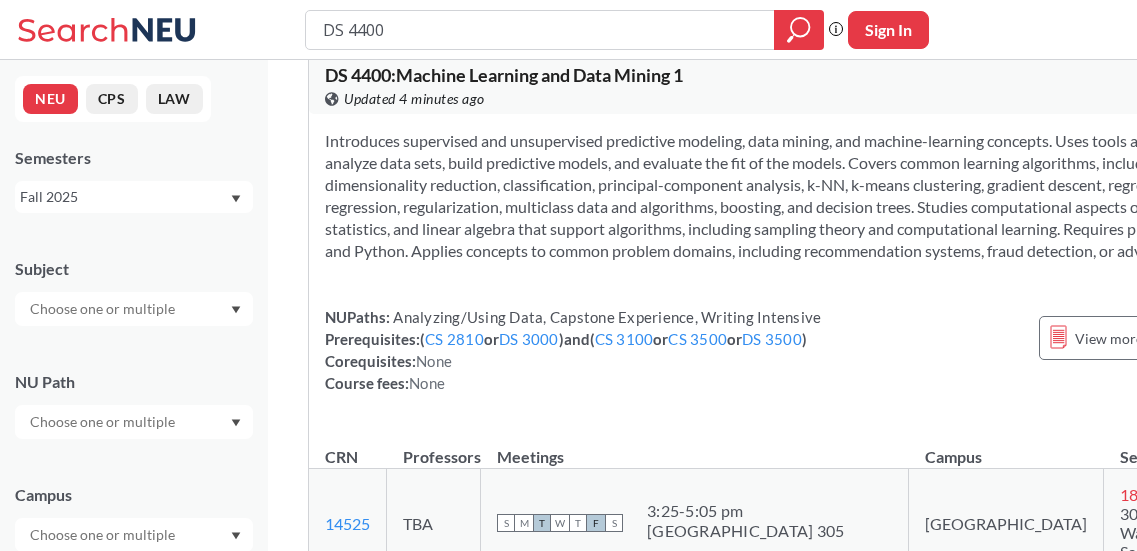 scroll, scrollTop: 0, scrollLeft: 0, axis: both 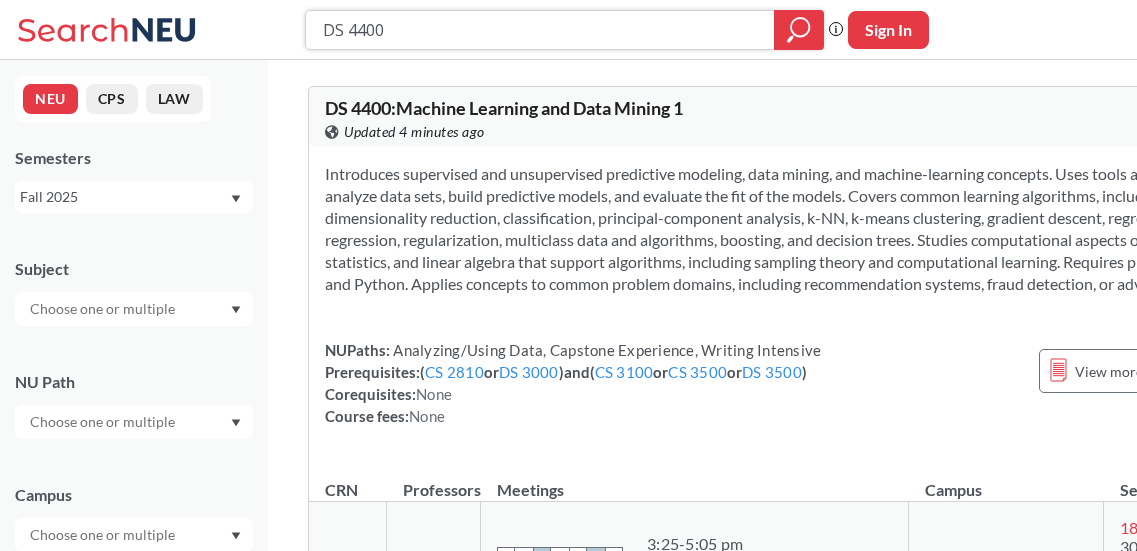 drag, startPoint x: 399, startPoint y: 34, endPoint x: 232, endPoint y: 21, distance: 167.50522 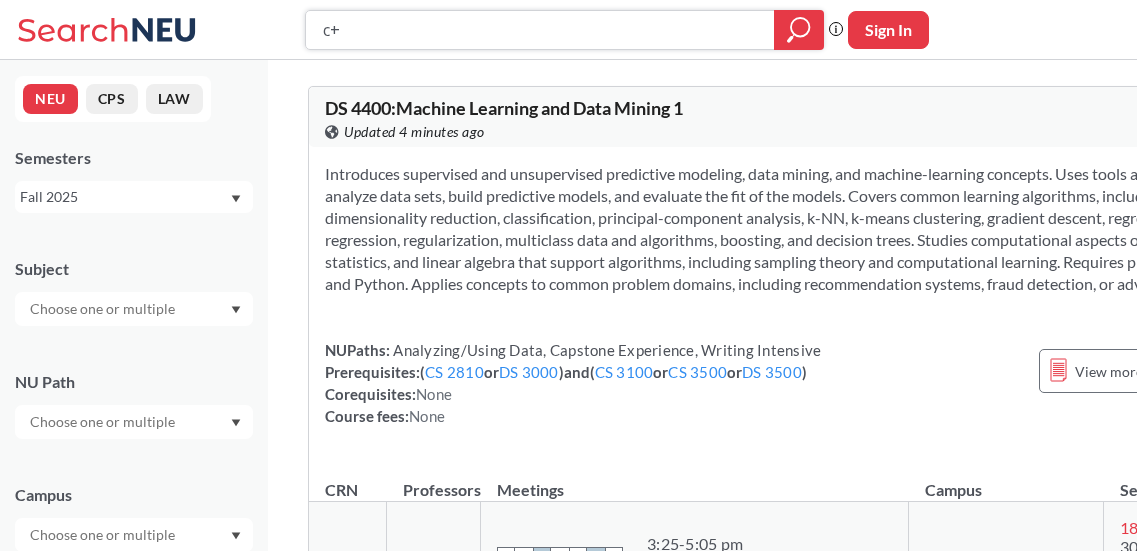type on "c++" 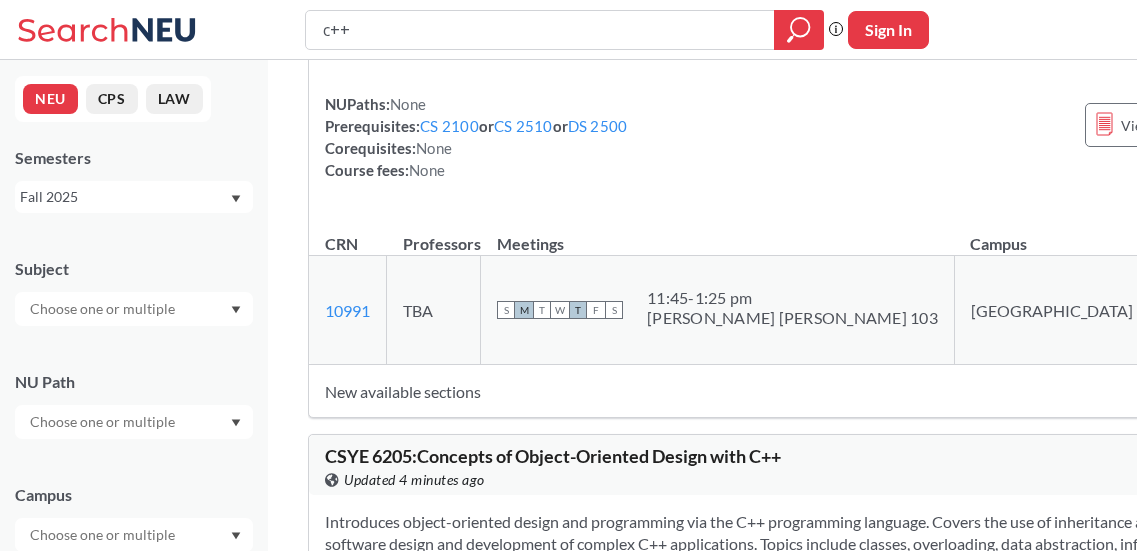 scroll, scrollTop: 269, scrollLeft: 0, axis: vertical 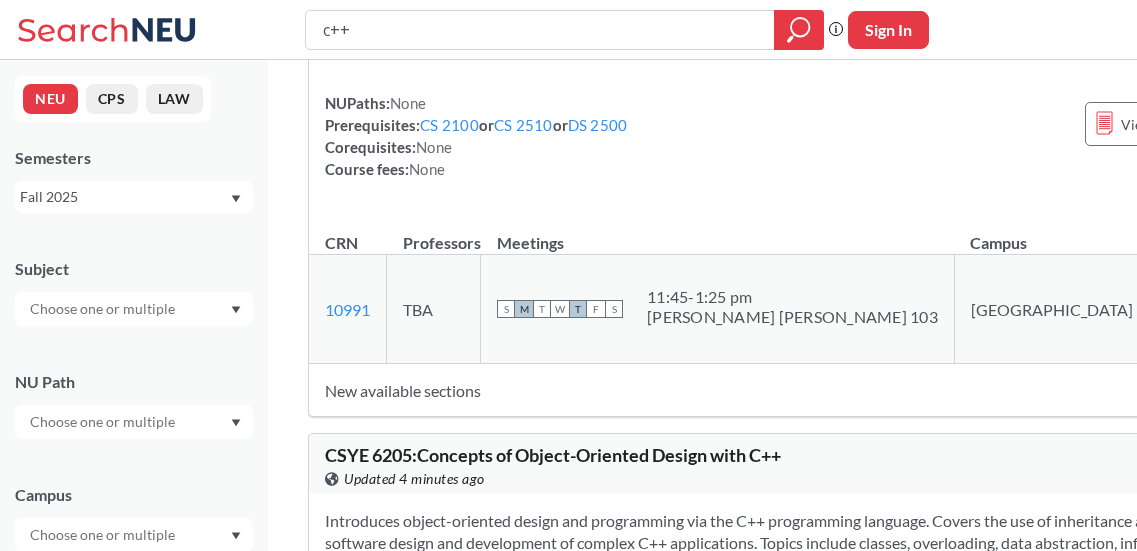 drag, startPoint x: 1002, startPoint y: 327, endPoint x: 893, endPoint y: 308, distance: 110.64357 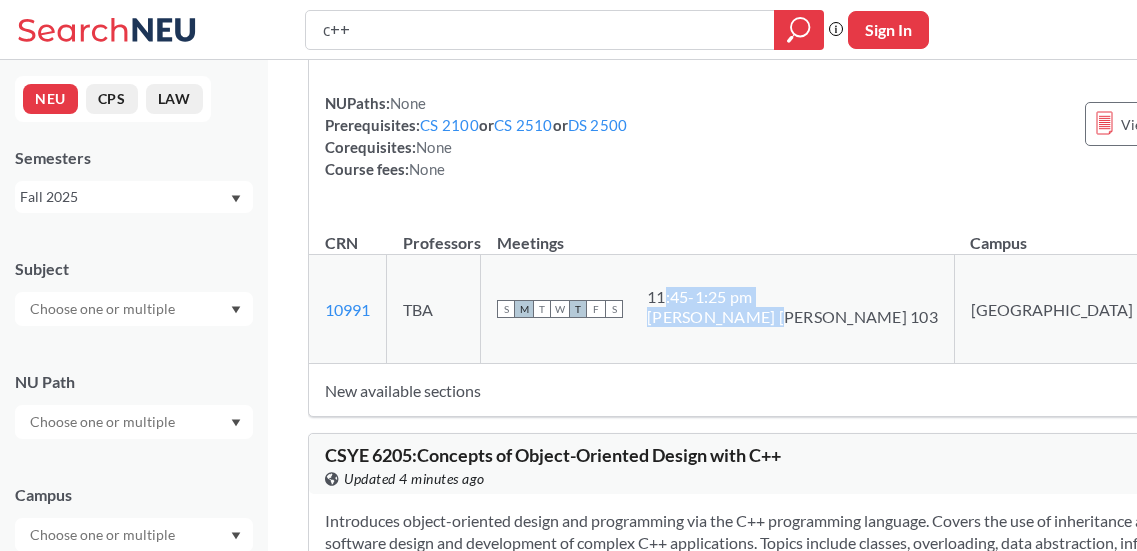 drag, startPoint x: 671, startPoint y: 300, endPoint x: 761, endPoint y: 333, distance: 95.85927 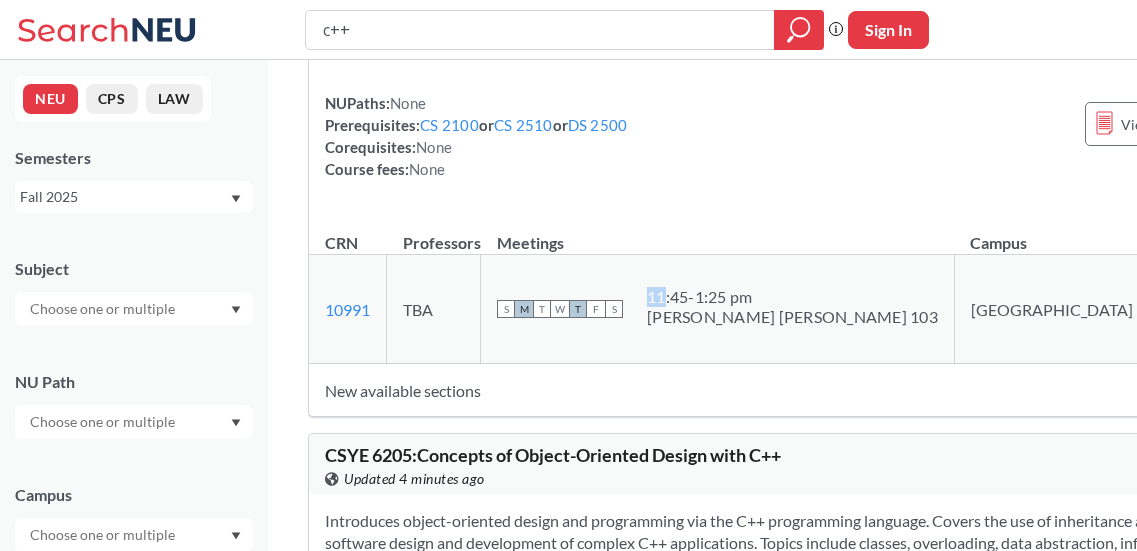 click on "[PERSON_NAME] [PERSON_NAME] 103" at bounding box center [792, 317] 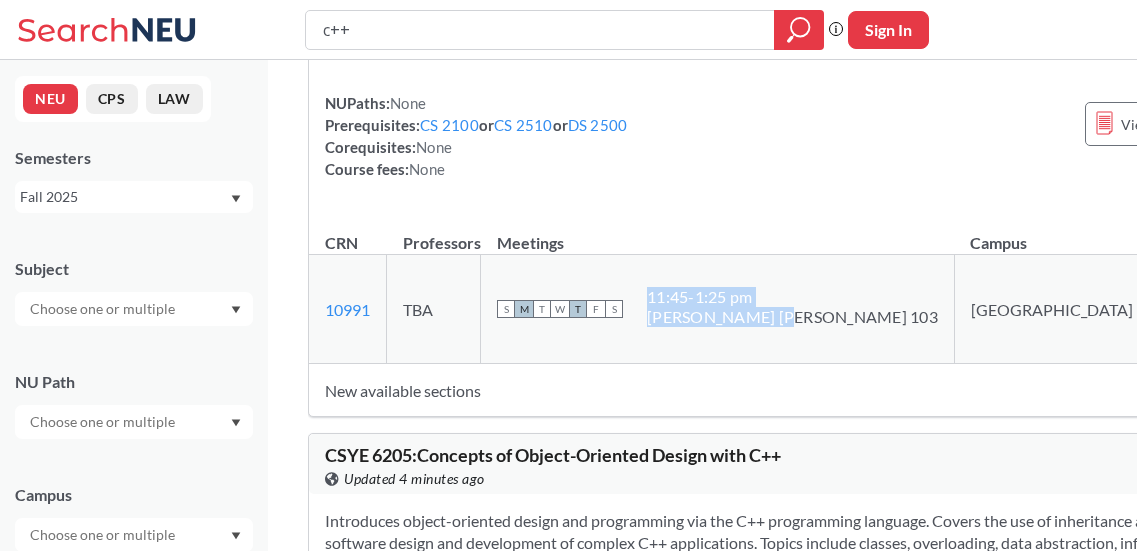 drag, startPoint x: 769, startPoint y: 326, endPoint x: 661, endPoint y: 290, distance: 113.841995 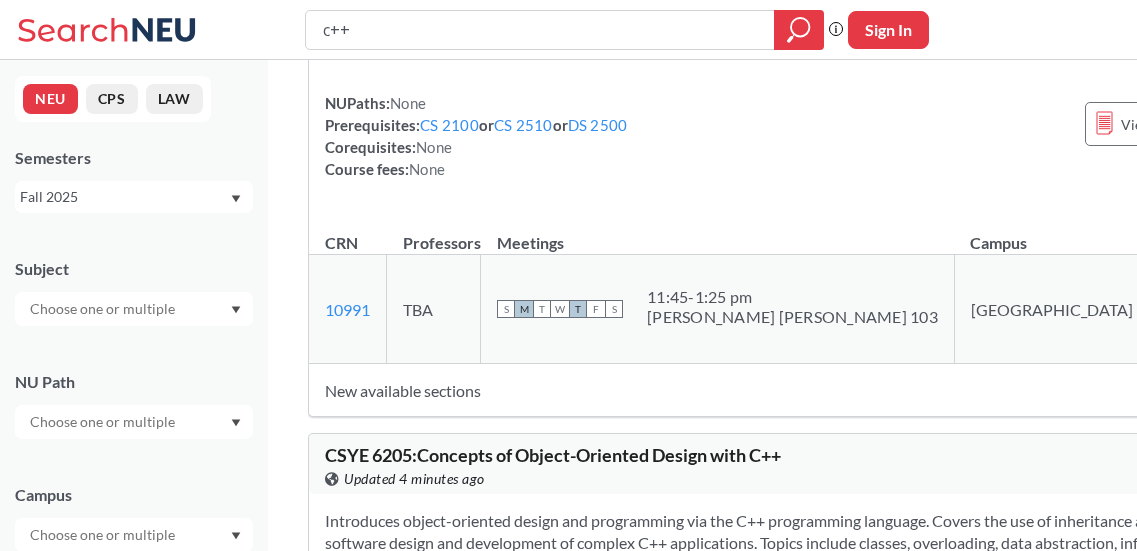 click on "30/30 Waitlist Seats" at bounding box center [1193, 318] 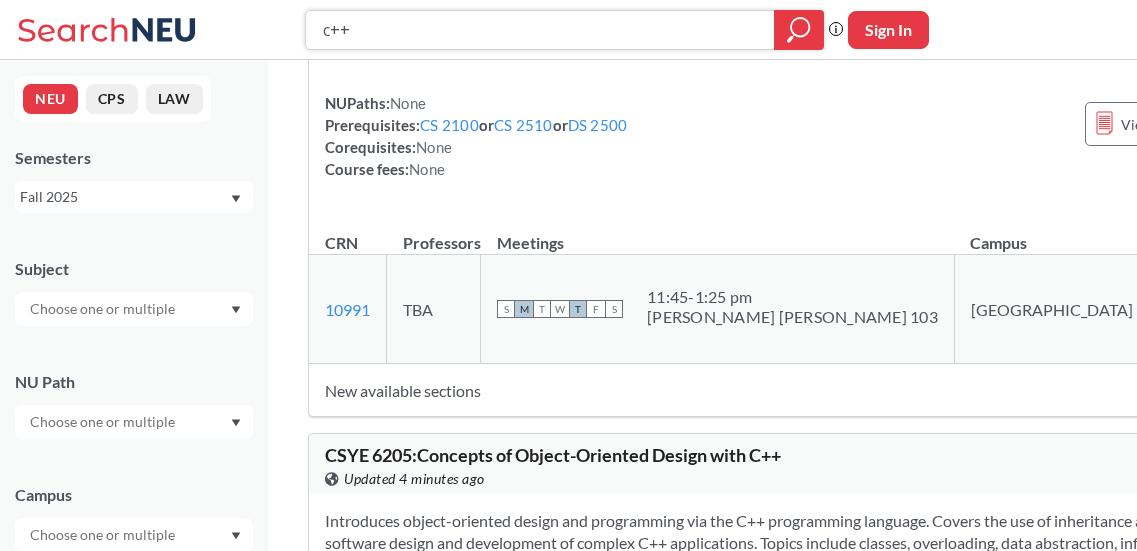 drag, startPoint x: 387, startPoint y: 26, endPoint x: 231, endPoint y: 25, distance: 156.0032 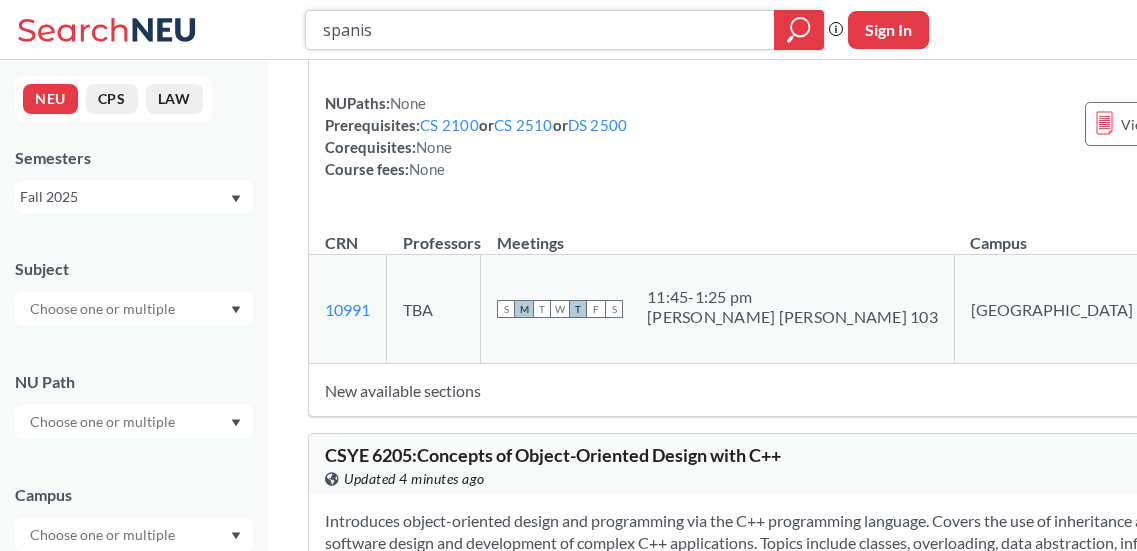 type on "spanish" 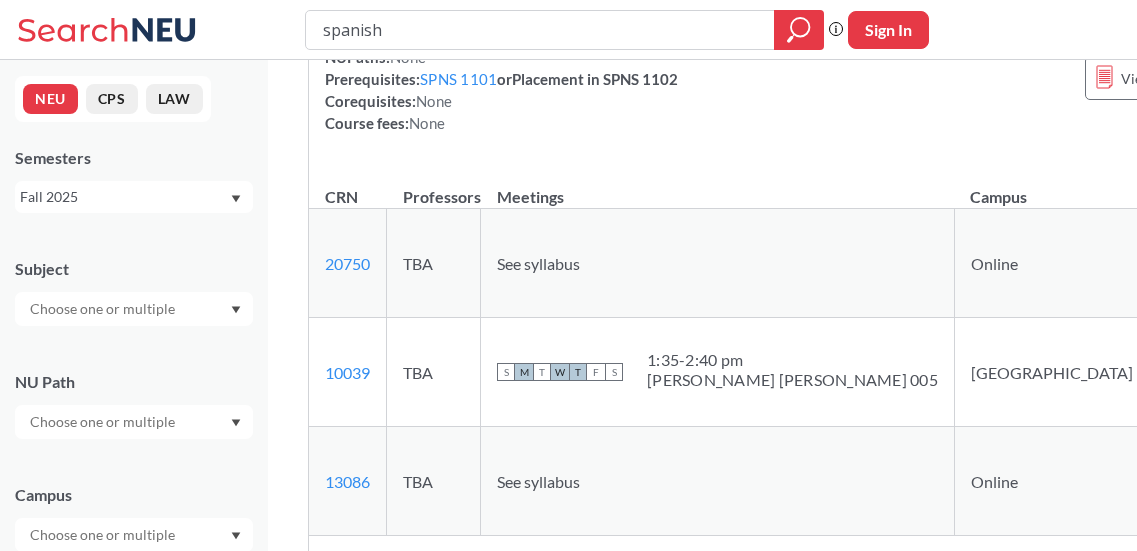scroll, scrollTop: 770, scrollLeft: 0, axis: vertical 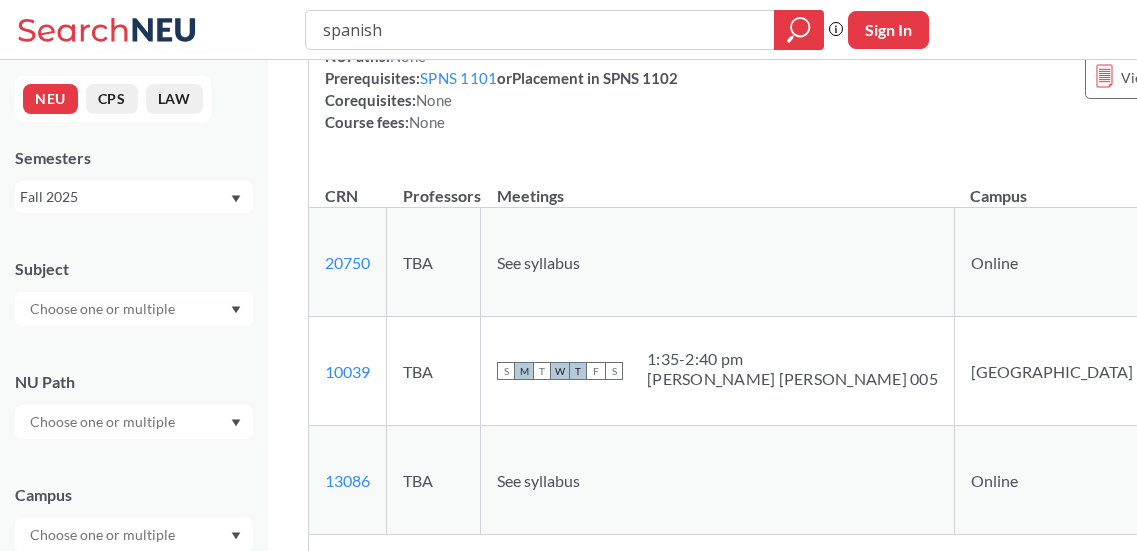 click on "9 / 15" at bounding box center [1182, 233] 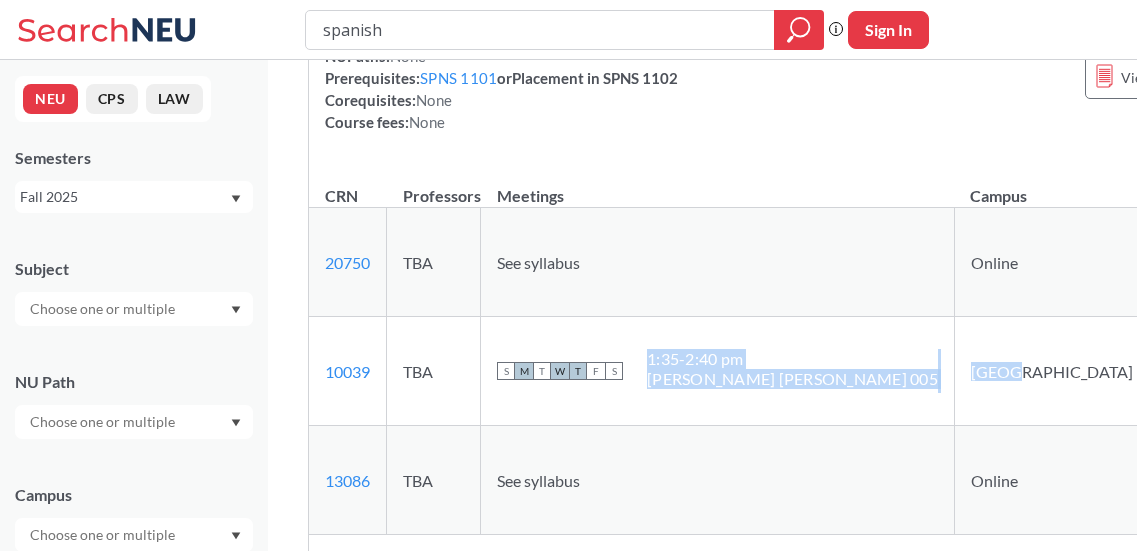 drag, startPoint x: 845, startPoint y: 387, endPoint x: 780, endPoint y: 398, distance: 65.9242 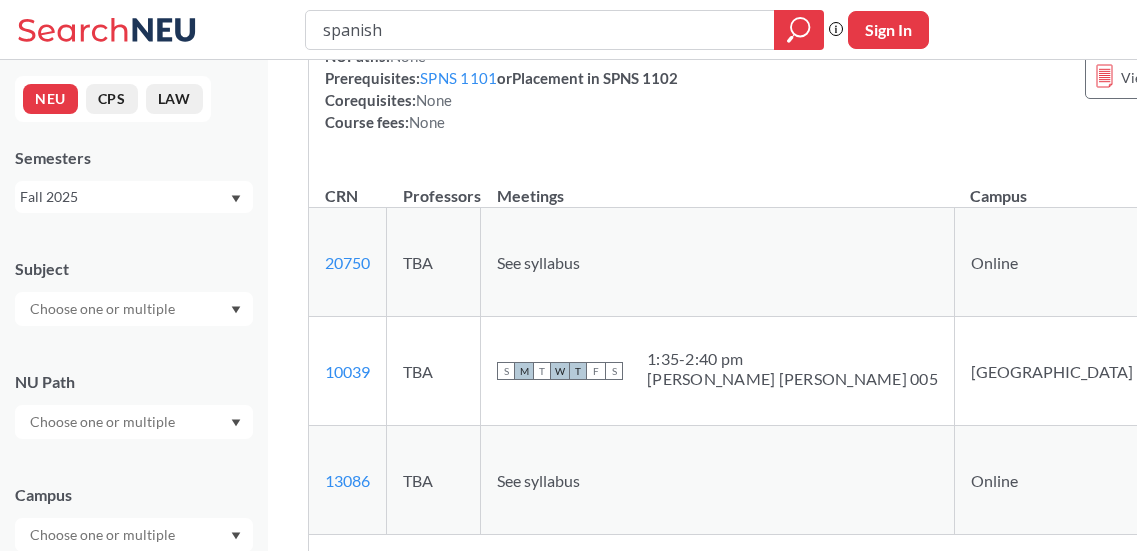 click on "1 / 18" at bounding box center (1182, 342) 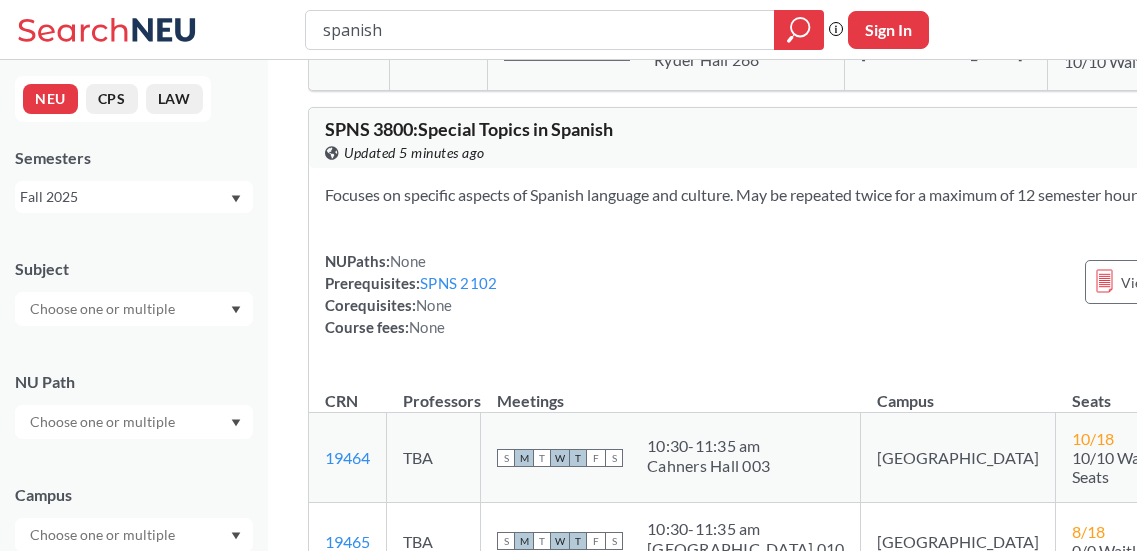 scroll, scrollTop: 3737, scrollLeft: 0, axis: vertical 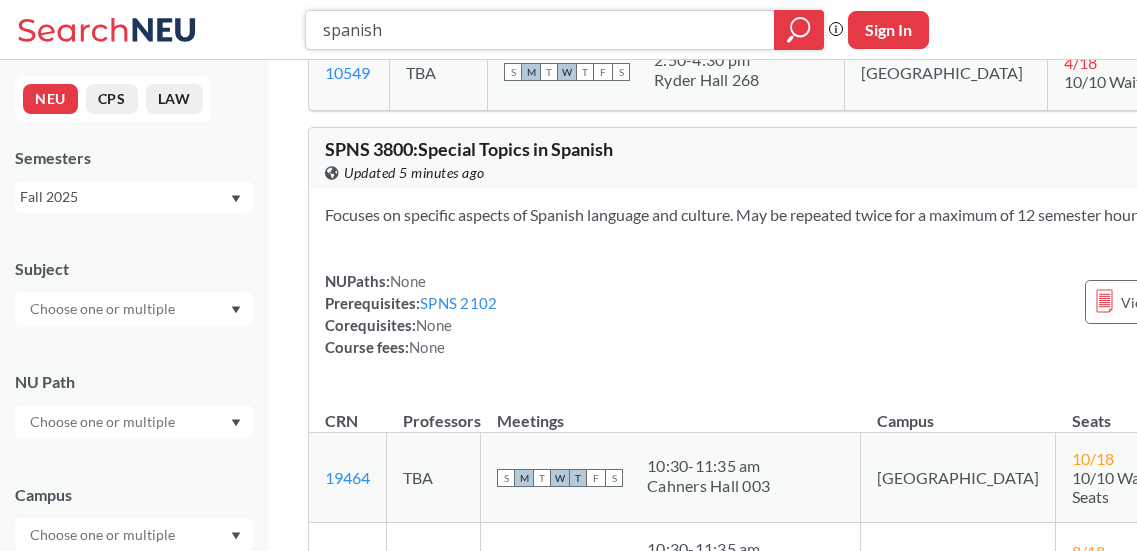 drag, startPoint x: 434, startPoint y: 38, endPoint x: 265, endPoint y: 12, distance: 170.9883 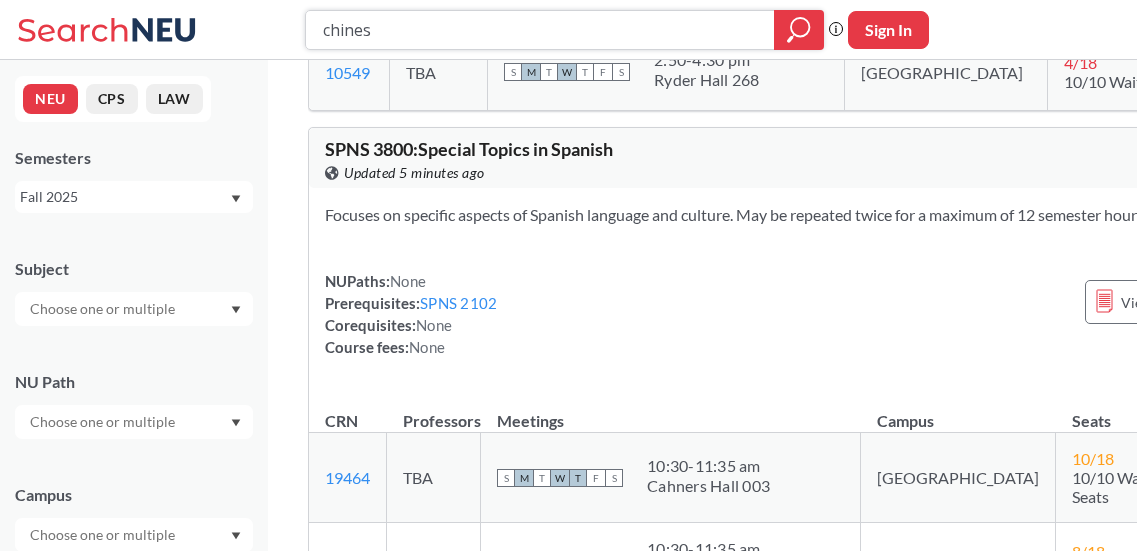 type on "chinese" 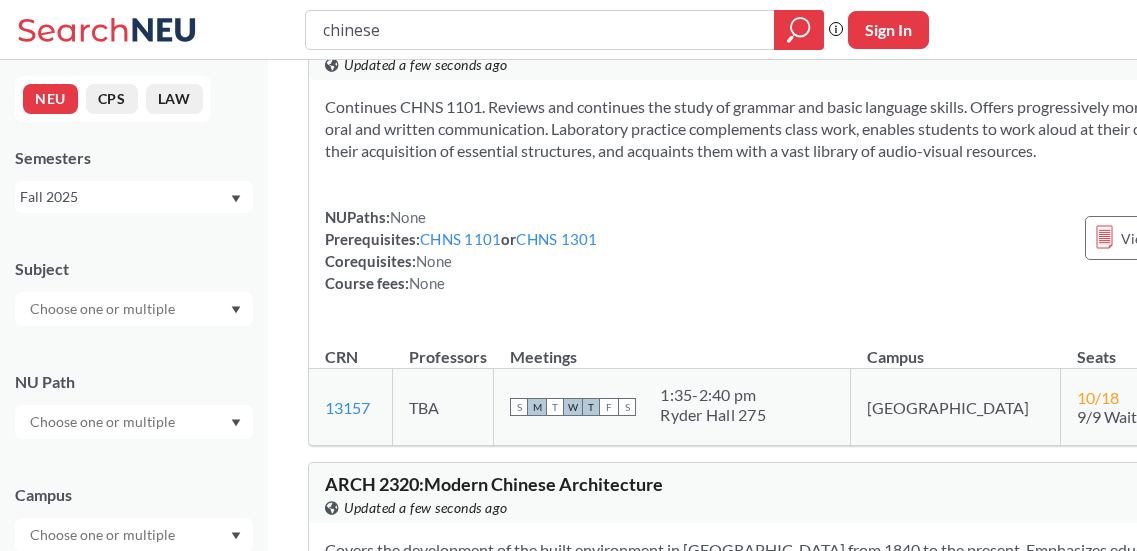 scroll, scrollTop: 2608, scrollLeft: 0, axis: vertical 